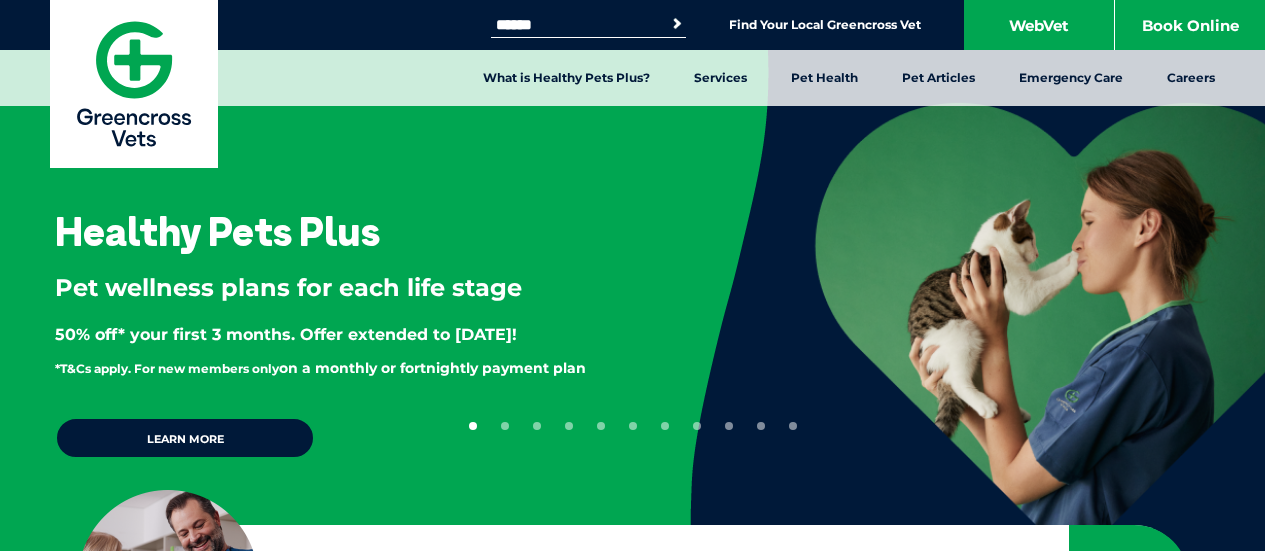 scroll, scrollTop: 0, scrollLeft: 0, axis: both 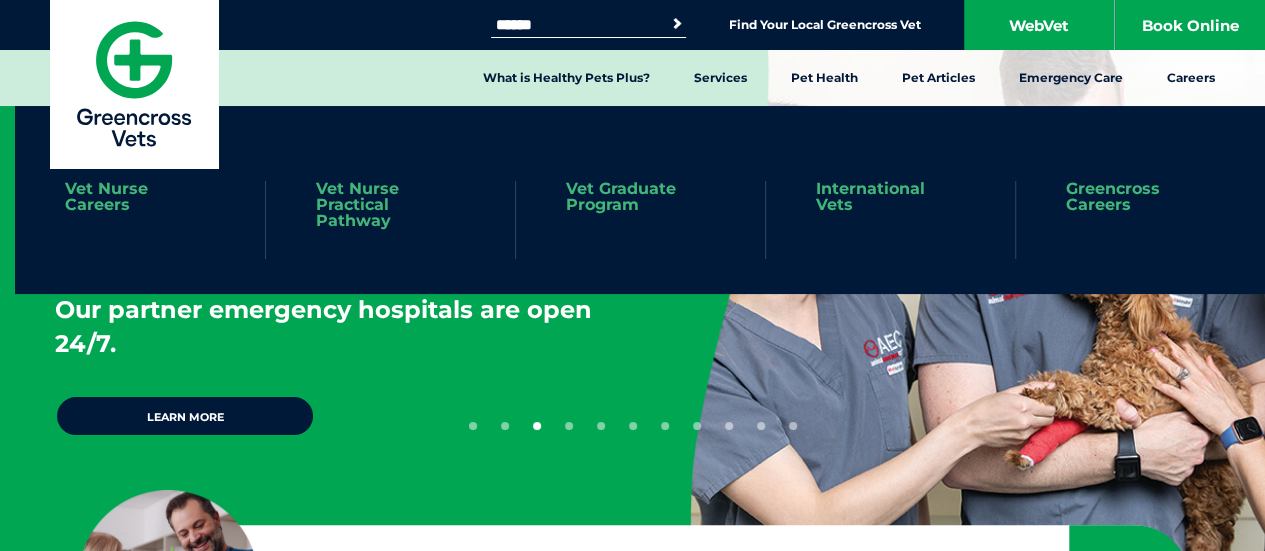 click on "Vet Nurse Careers" at bounding box center [140, 197] 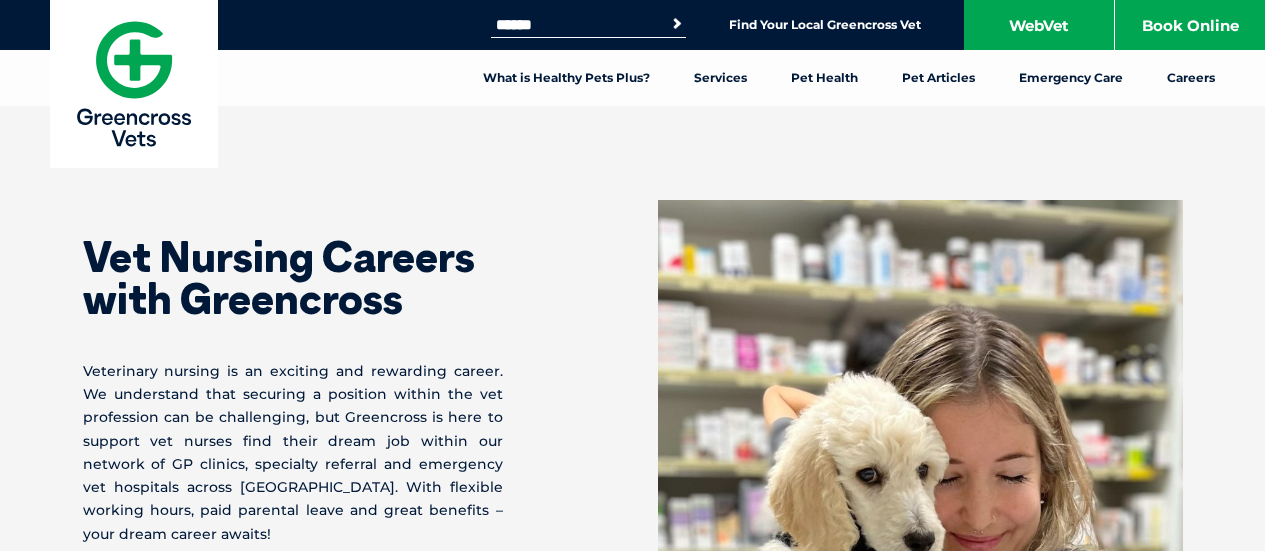 scroll, scrollTop: 0, scrollLeft: 0, axis: both 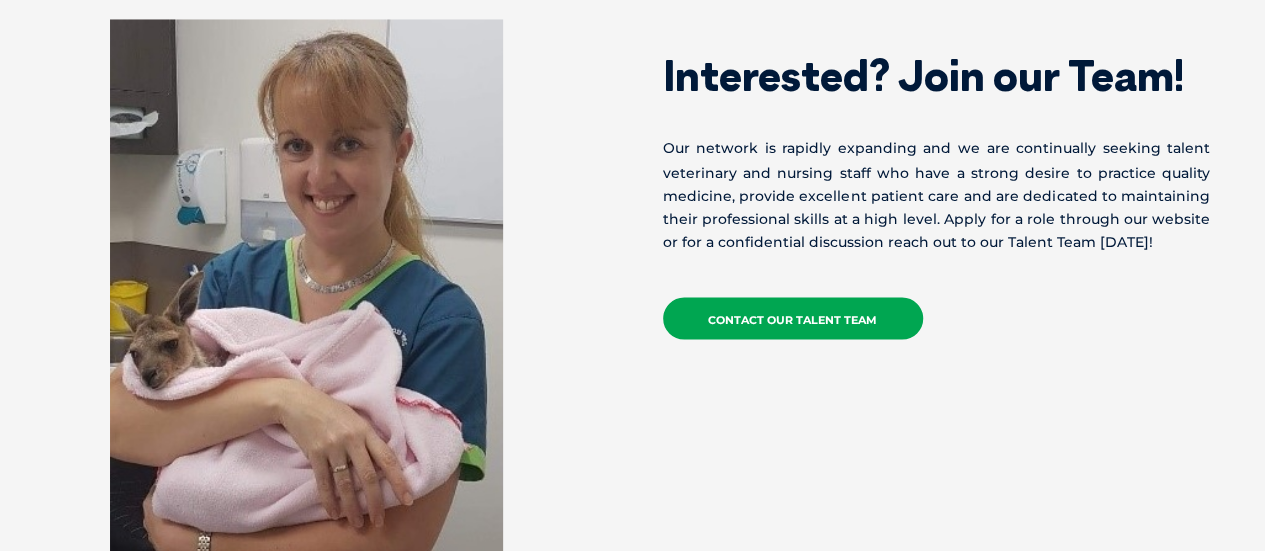 click on "Contact our Talent Team" at bounding box center (793, 318) 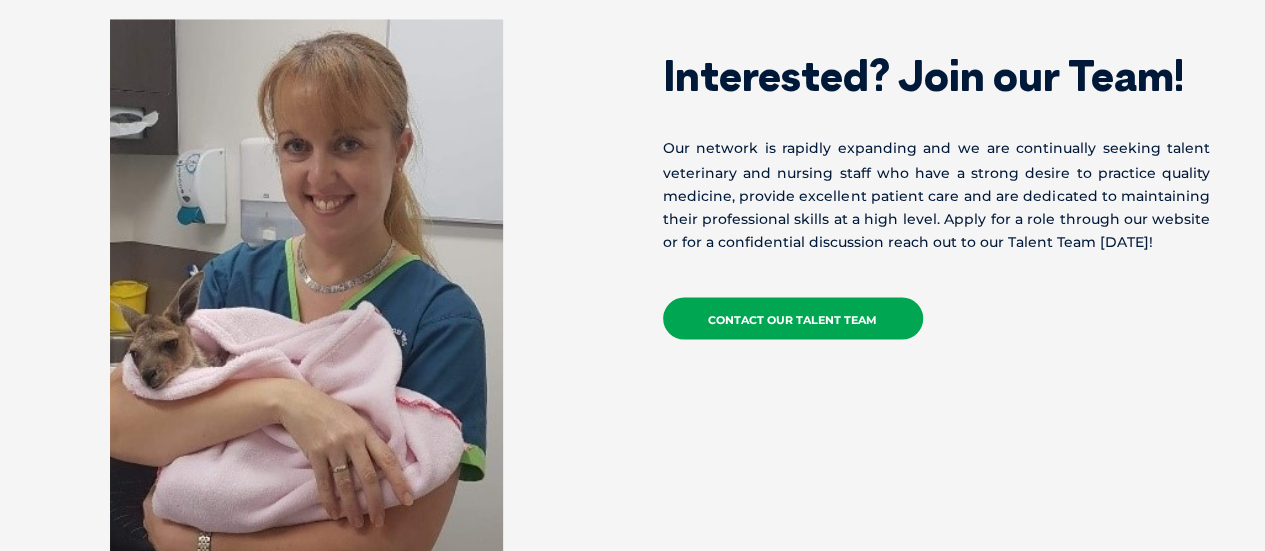 click on "Contact our Talent Team" at bounding box center (793, 318) 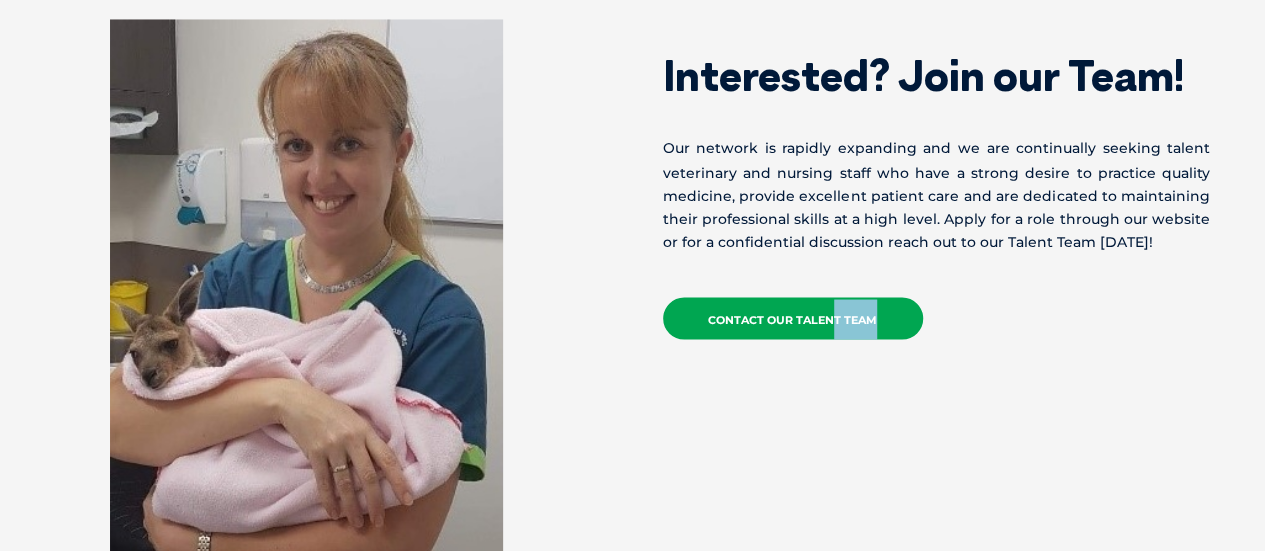 drag, startPoint x: 826, startPoint y: 259, endPoint x: 834, endPoint y: 241, distance: 19.697716 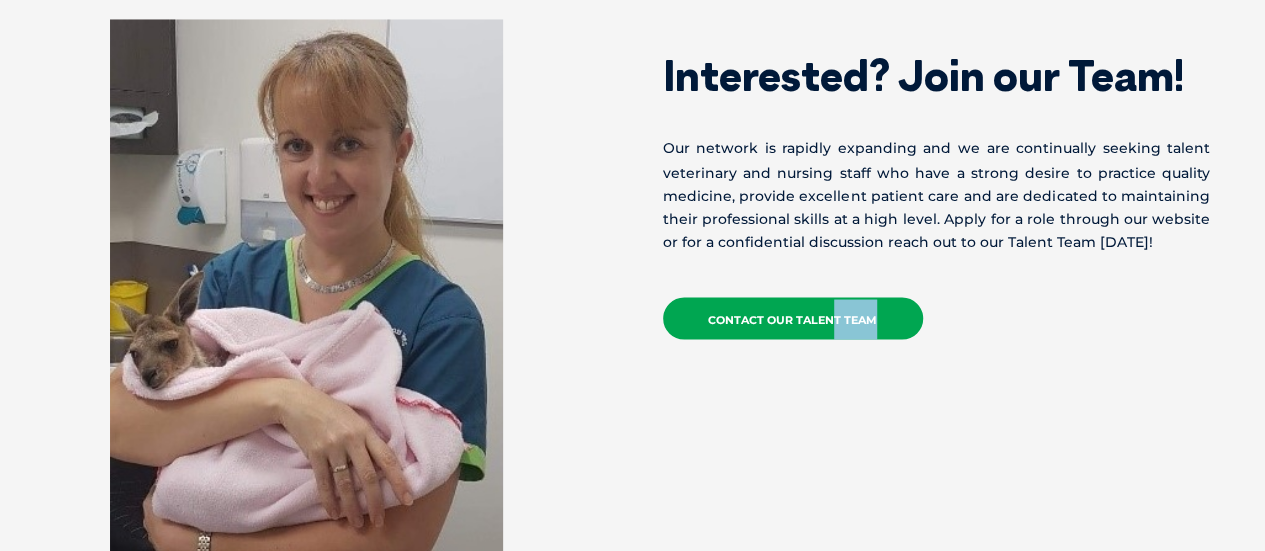 click on "Contact our Talent Team" at bounding box center (793, 318) 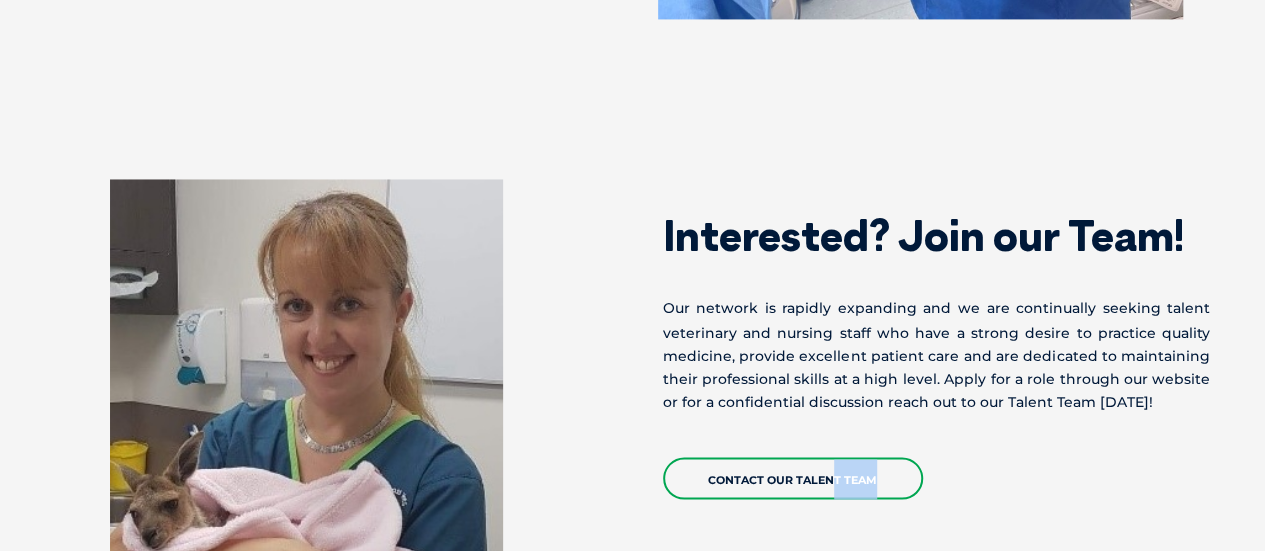 scroll, scrollTop: 5321, scrollLeft: 0, axis: vertical 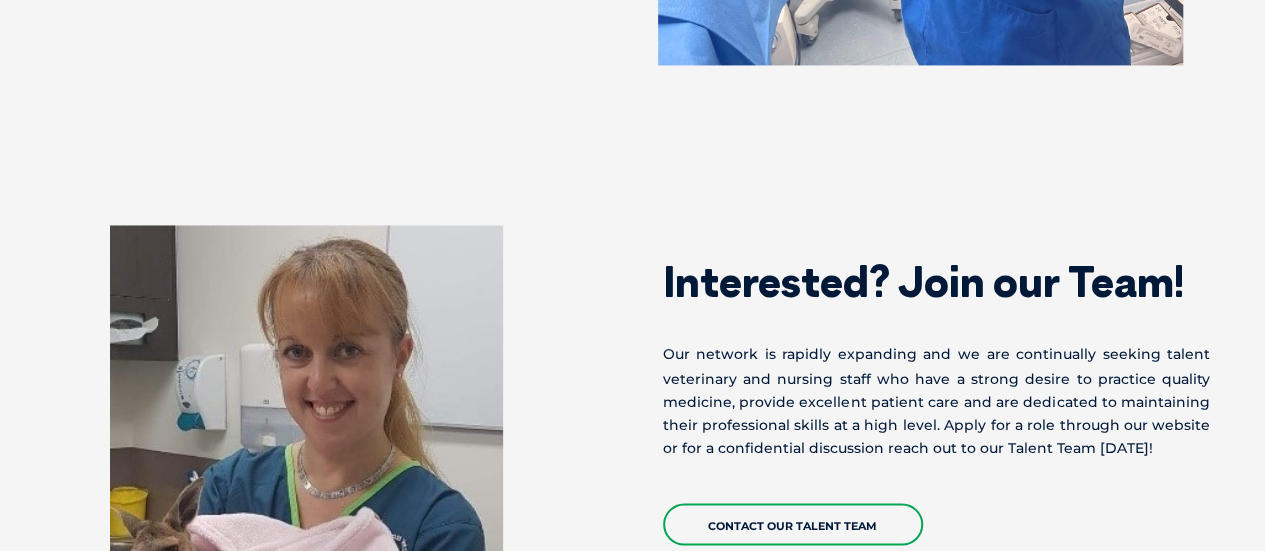 click on "Contact our Talent Team" at bounding box center (937, 514) 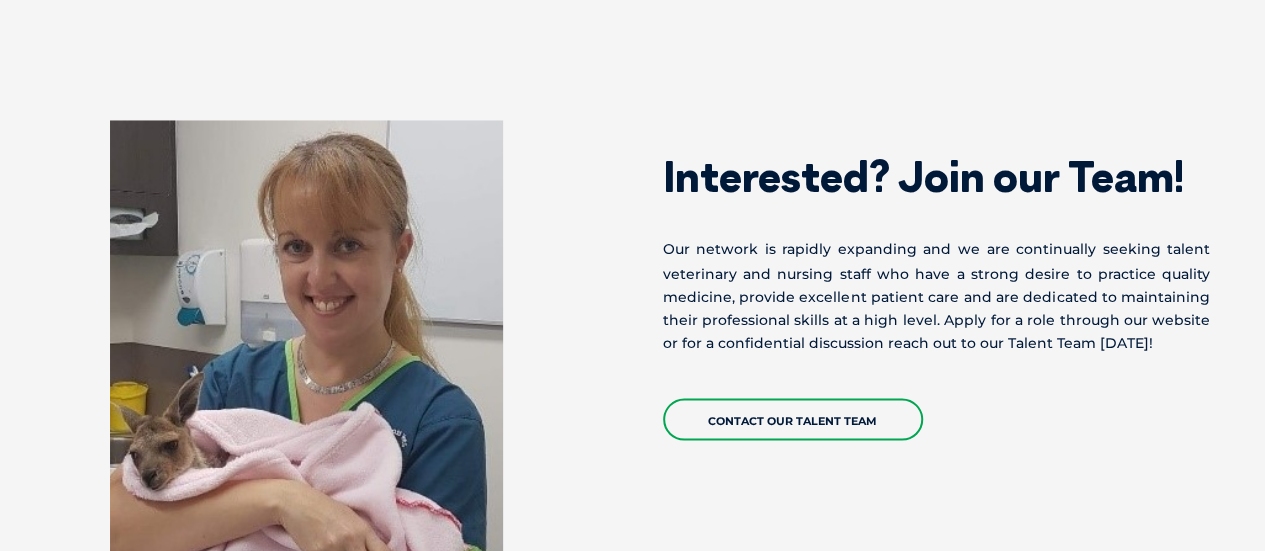 scroll, scrollTop: 5408, scrollLeft: 0, axis: vertical 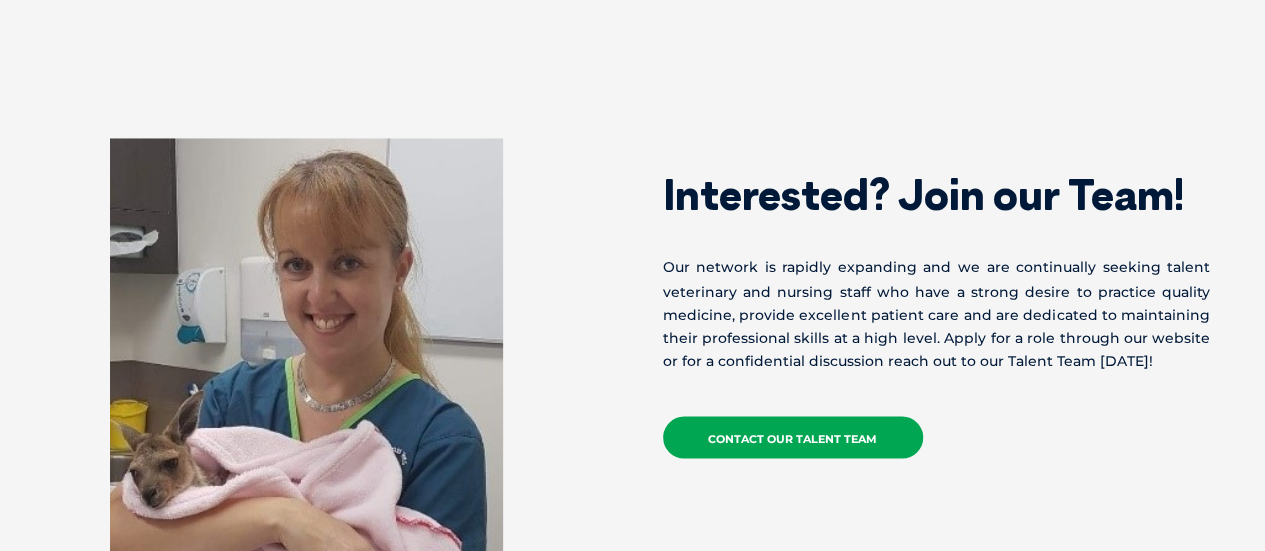 click on "Contact our Talent Team" at bounding box center (793, 437) 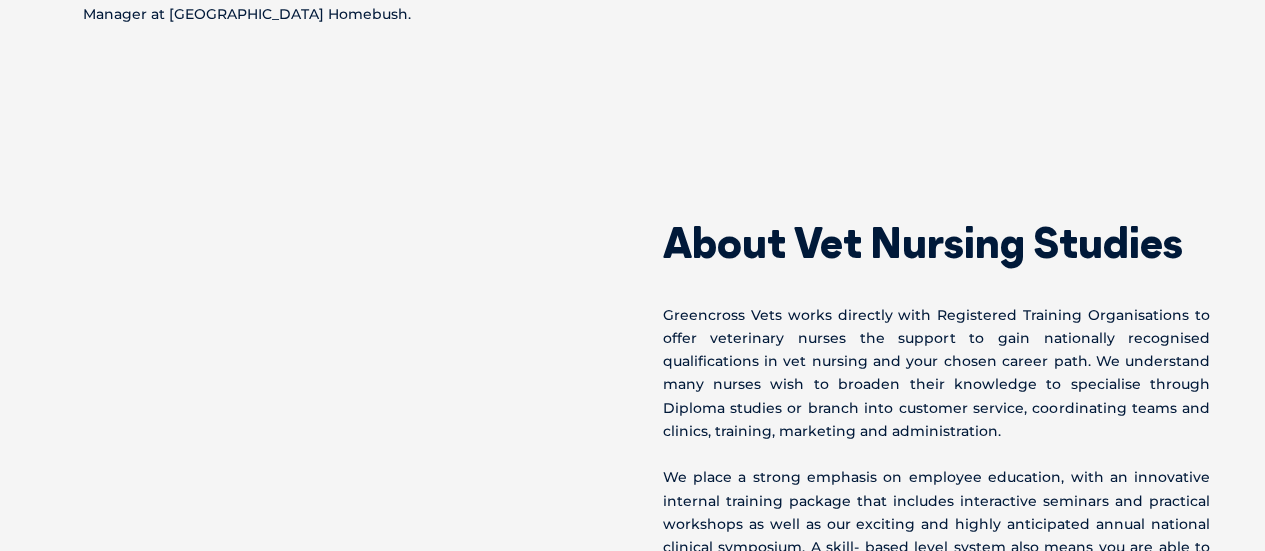 scroll, scrollTop: 2972, scrollLeft: 0, axis: vertical 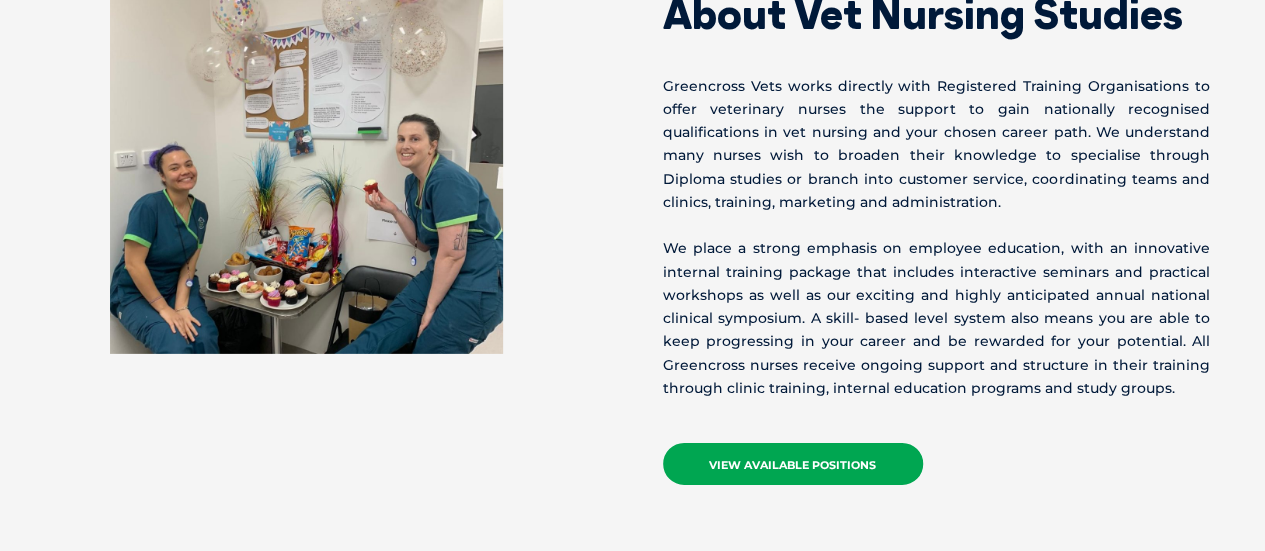 click on "View Available Positions" at bounding box center [793, 464] 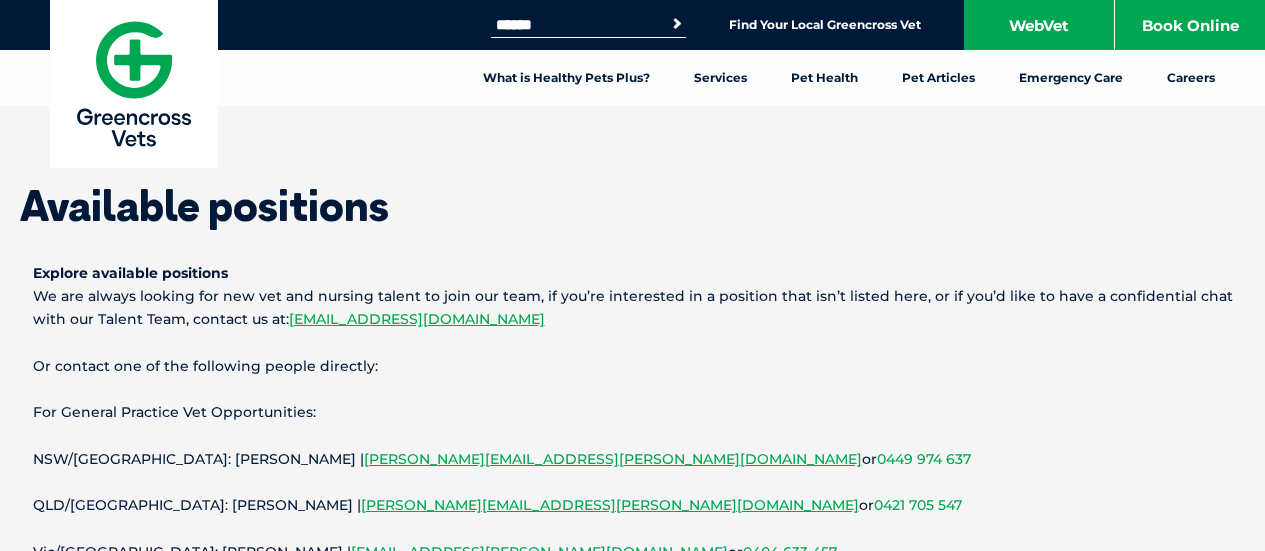 scroll, scrollTop: 0, scrollLeft: 0, axis: both 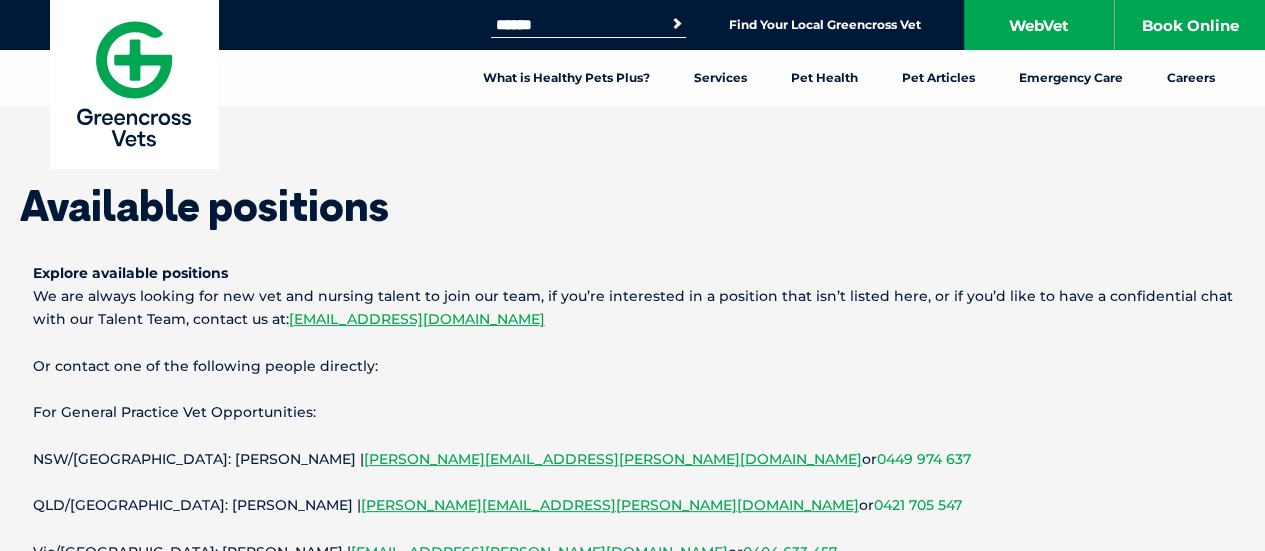 click on "Explore available positions
We are always looking for new vet and nursing talent to join our team, if you’re interested in a position that isn’t listed here, or if you’d like to have a confidential chat with our Talent Team, contact us at:  vetrecruitment@gxltd.com.au" at bounding box center [633, 297] 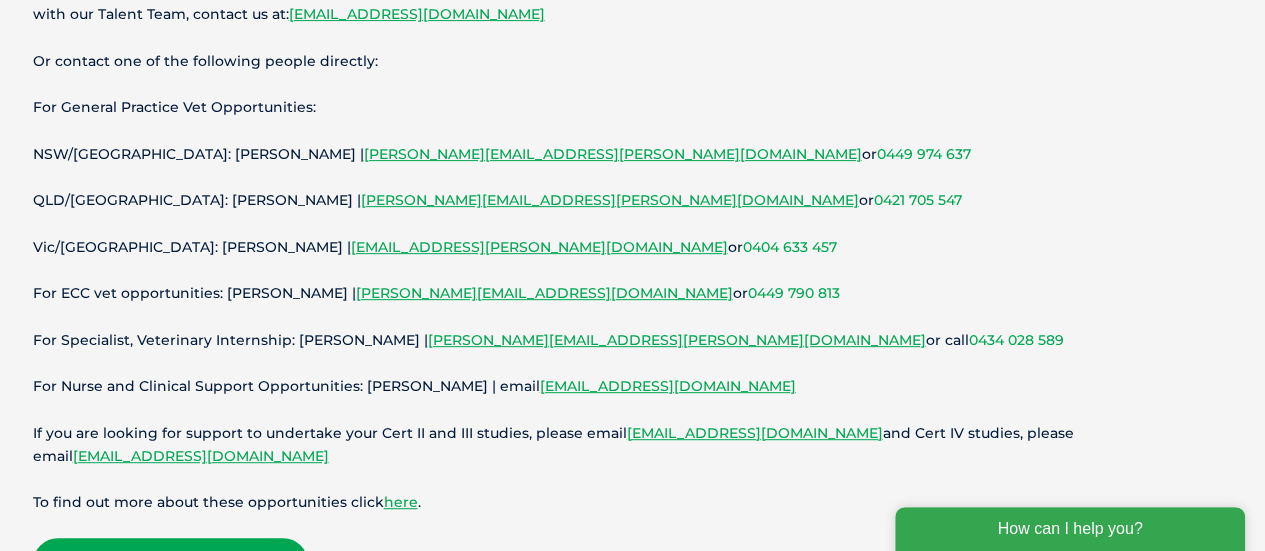 scroll, scrollTop: 321, scrollLeft: 0, axis: vertical 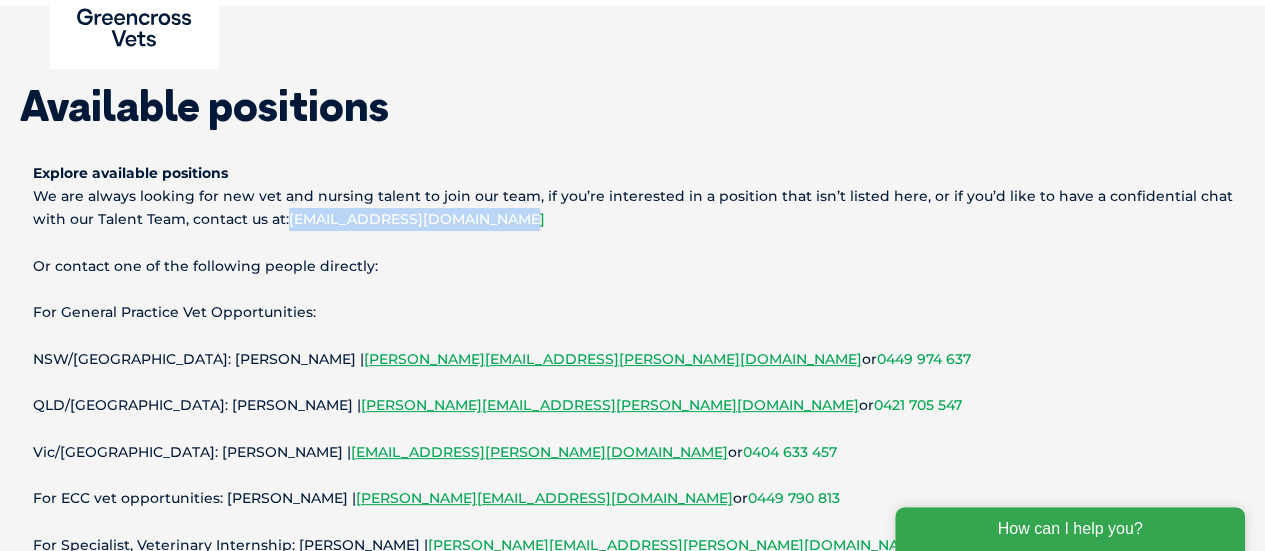 drag, startPoint x: 528, startPoint y: 221, endPoint x: 288, endPoint y: 223, distance: 240.00833 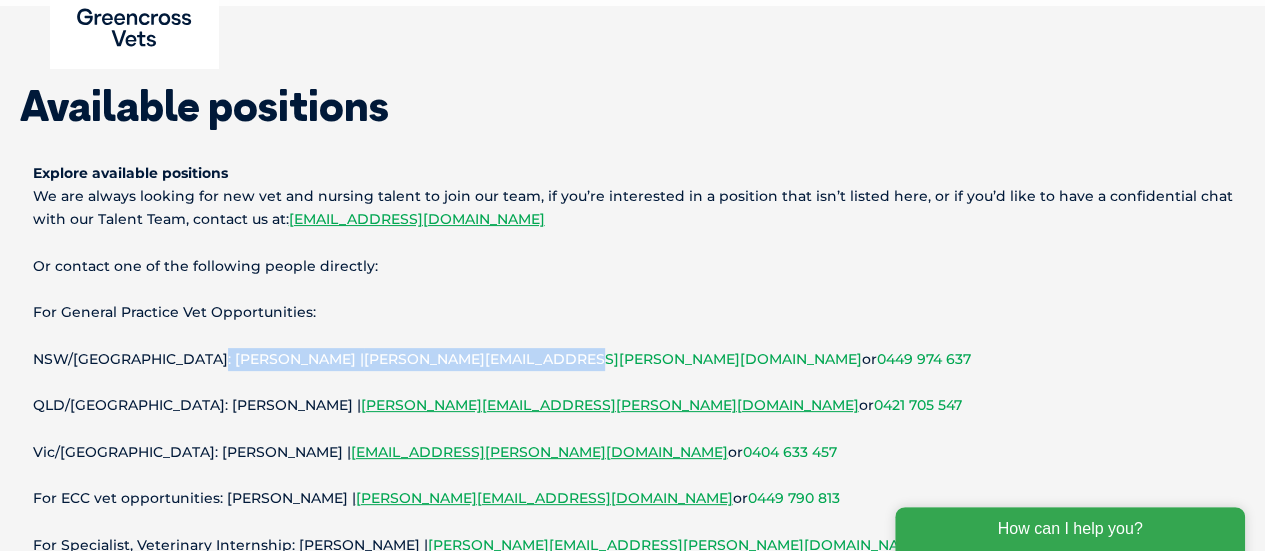 drag, startPoint x: 193, startPoint y: 359, endPoint x: 396, endPoint y: 365, distance: 203.08865 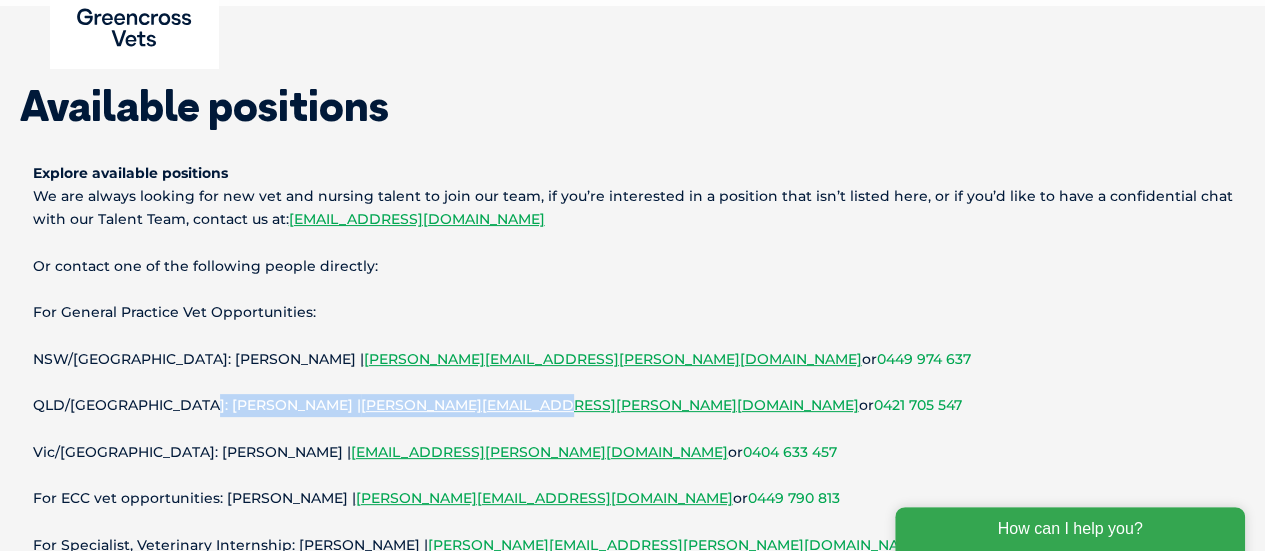 drag, startPoint x: 189, startPoint y: 409, endPoint x: 382, endPoint y: 415, distance: 193.09325 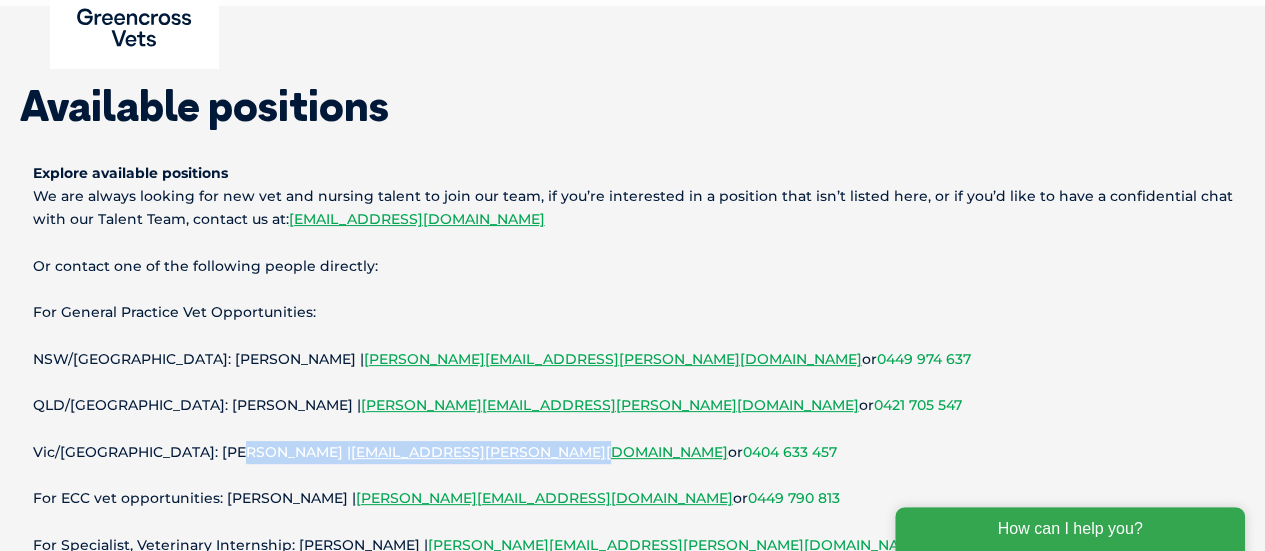 drag, startPoint x: 219, startPoint y: 449, endPoint x: 459, endPoint y: 437, distance: 240.29982 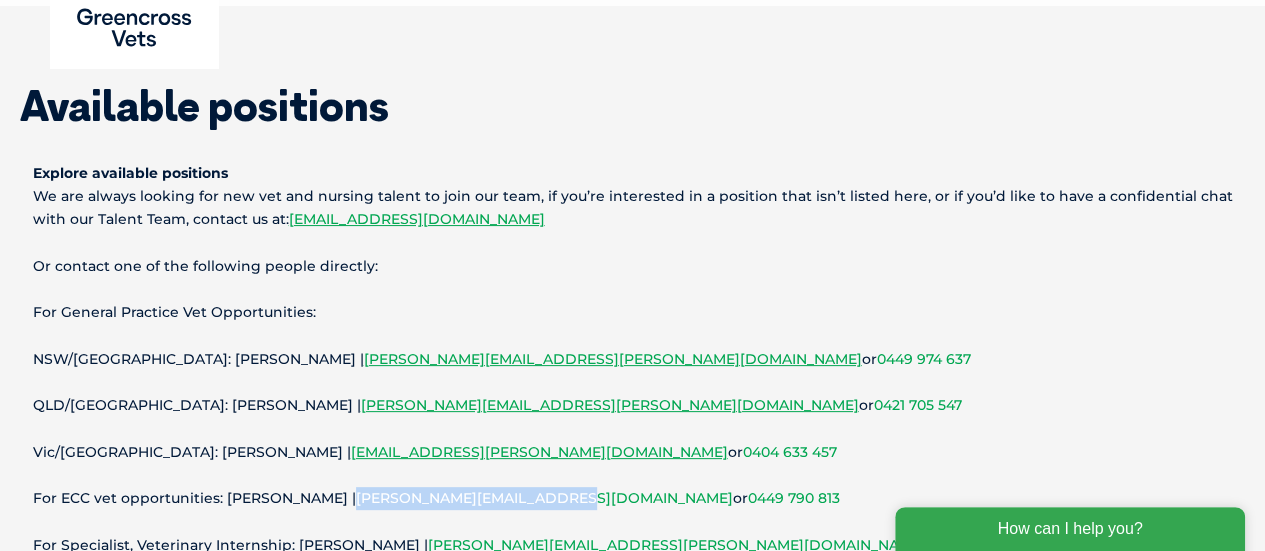 drag, startPoint x: 332, startPoint y: 497, endPoint x: 538, endPoint y: 496, distance: 206.00243 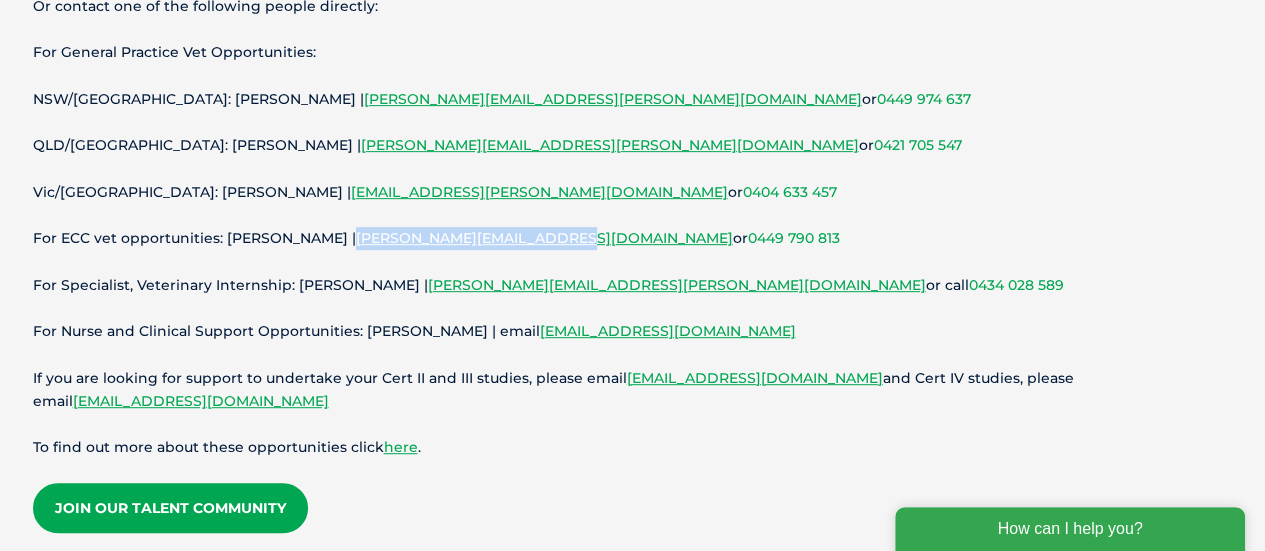 scroll, scrollTop: 0, scrollLeft: 0, axis: both 